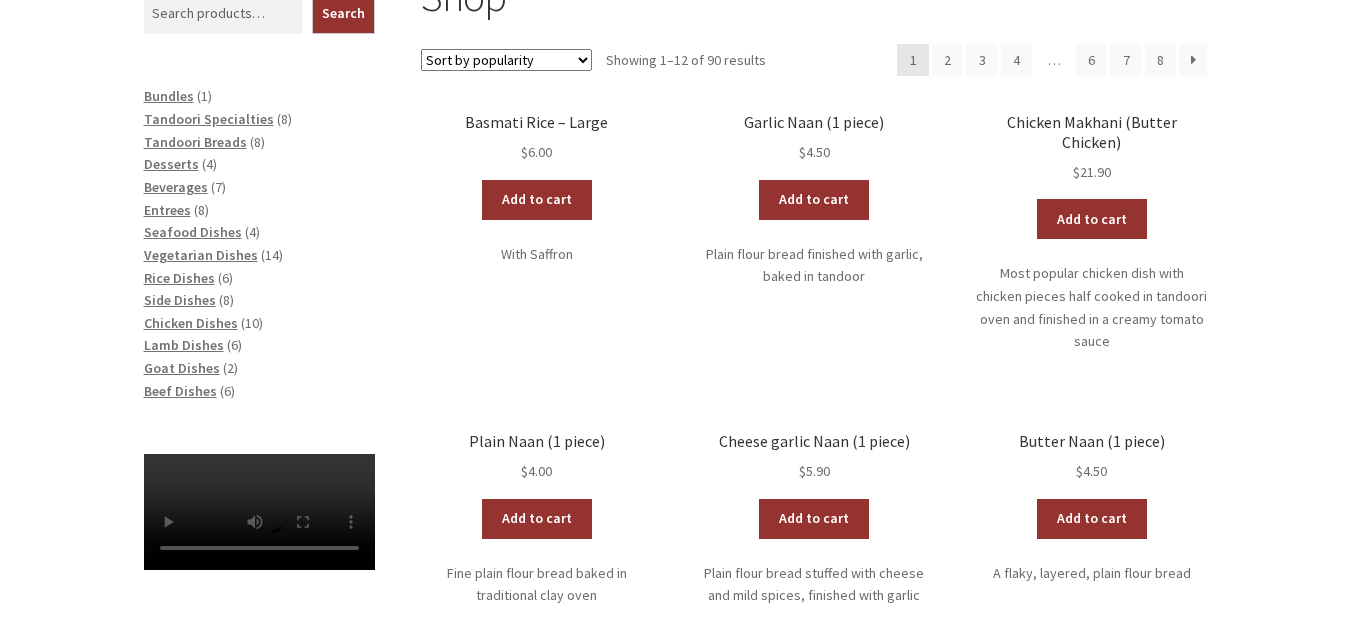 scroll, scrollTop: 0, scrollLeft: 0, axis: both 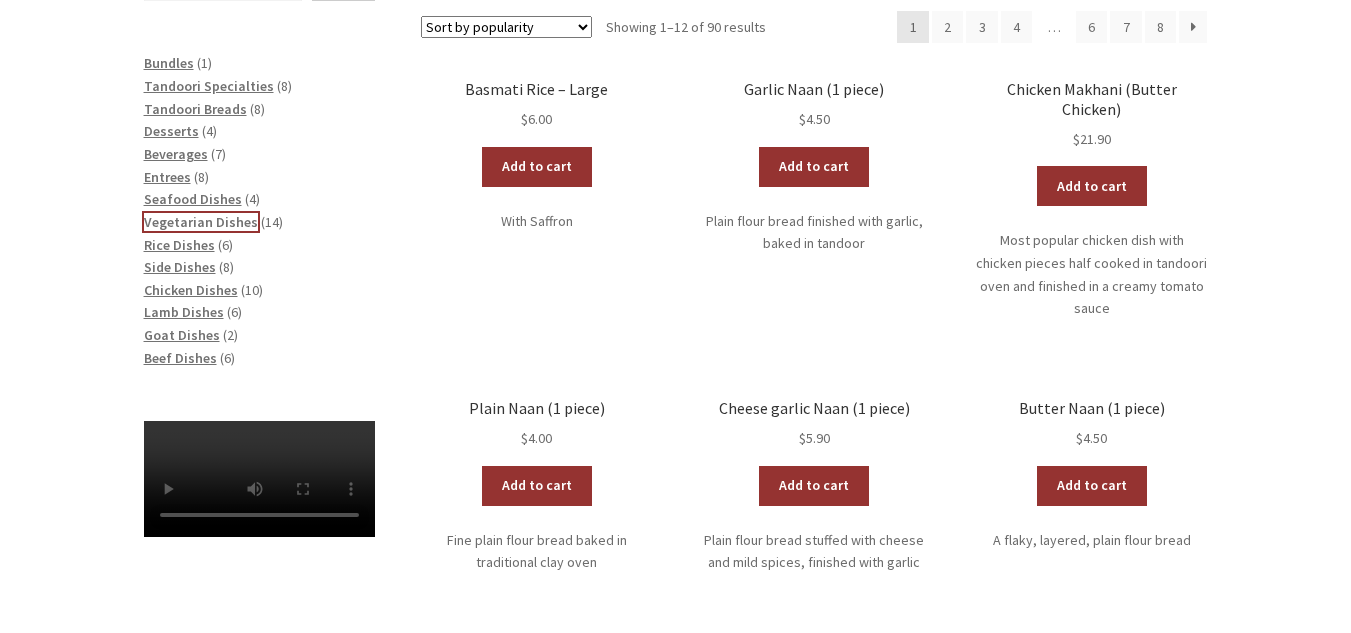 click on "Vegetarian Dishes" at bounding box center [201, 222] 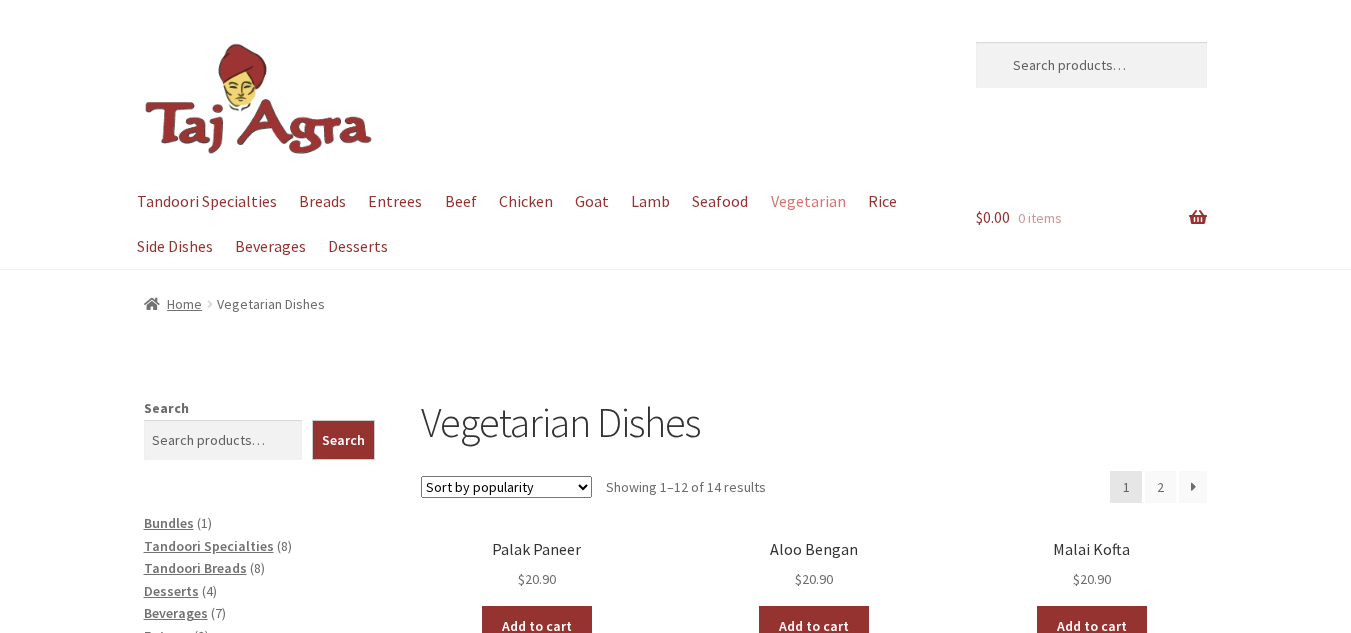 scroll, scrollTop: 0, scrollLeft: 0, axis: both 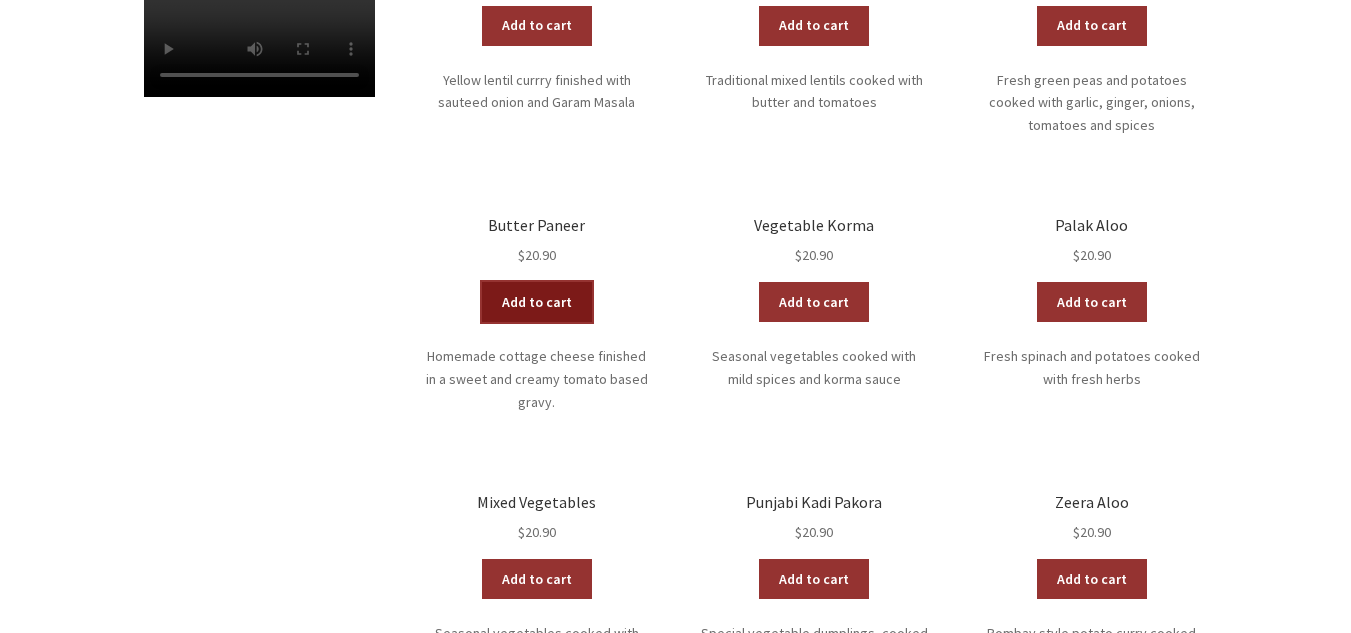 click on "Add to cart" at bounding box center [537, 302] 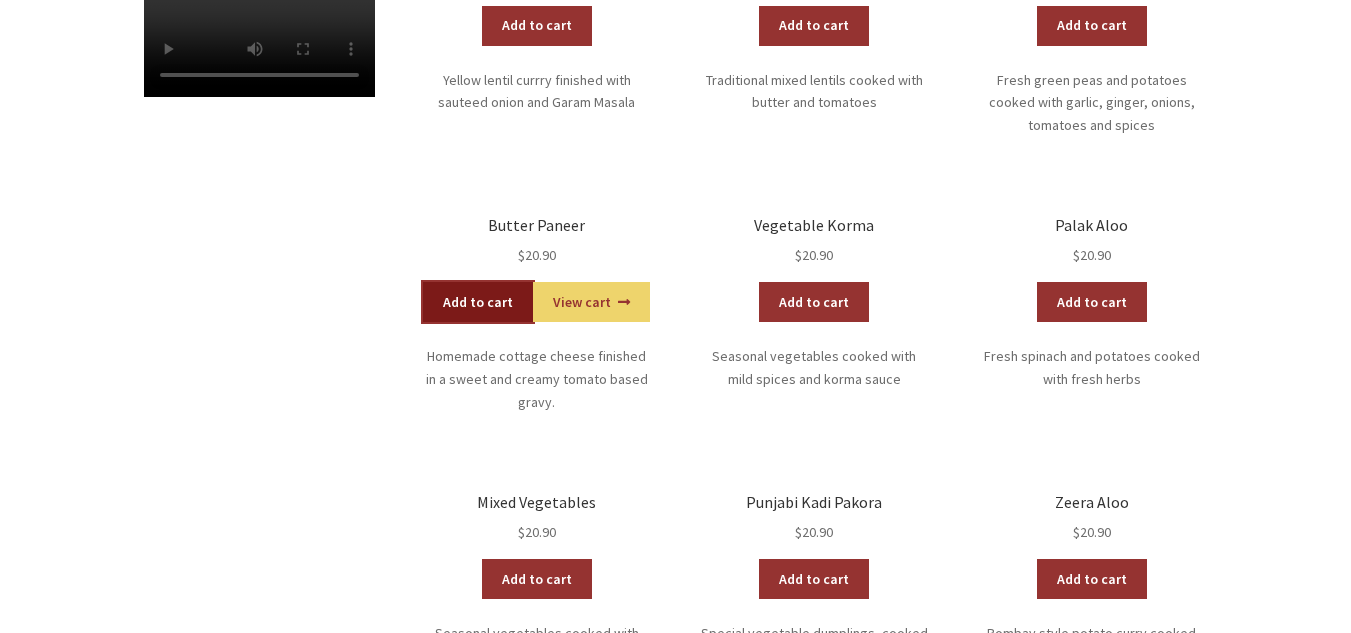 click on "Add to cart" at bounding box center (478, 302) 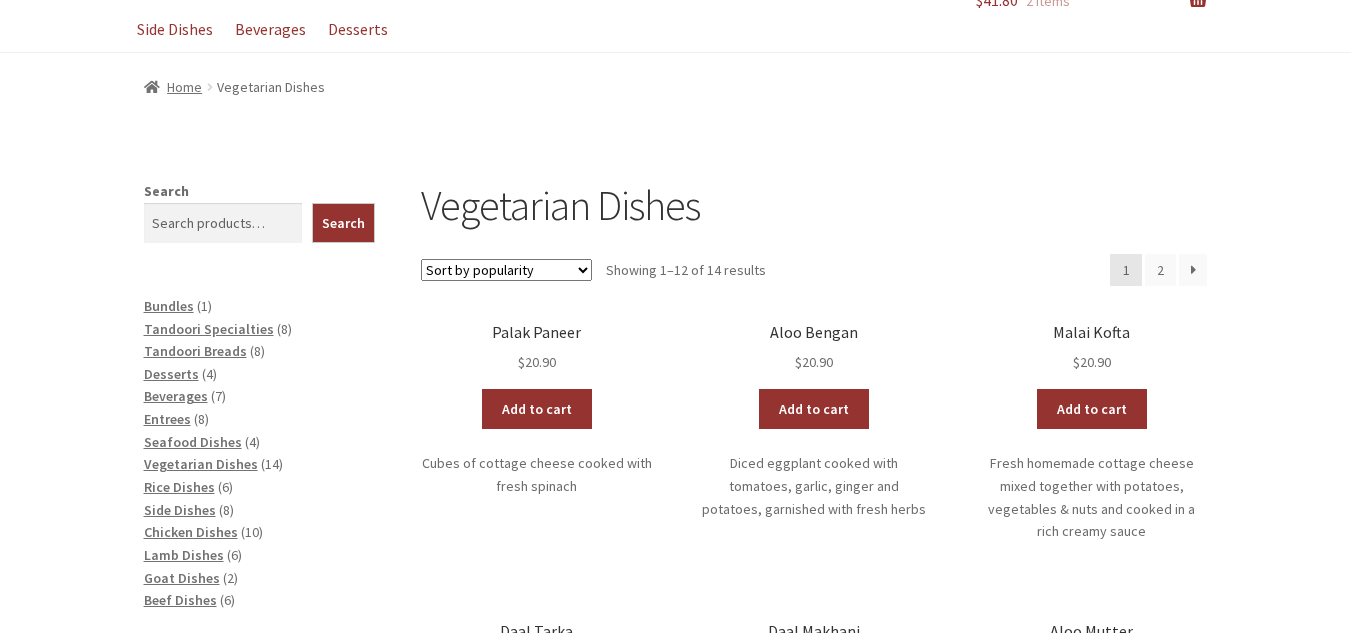 scroll, scrollTop: 300, scrollLeft: 0, axis: vertical 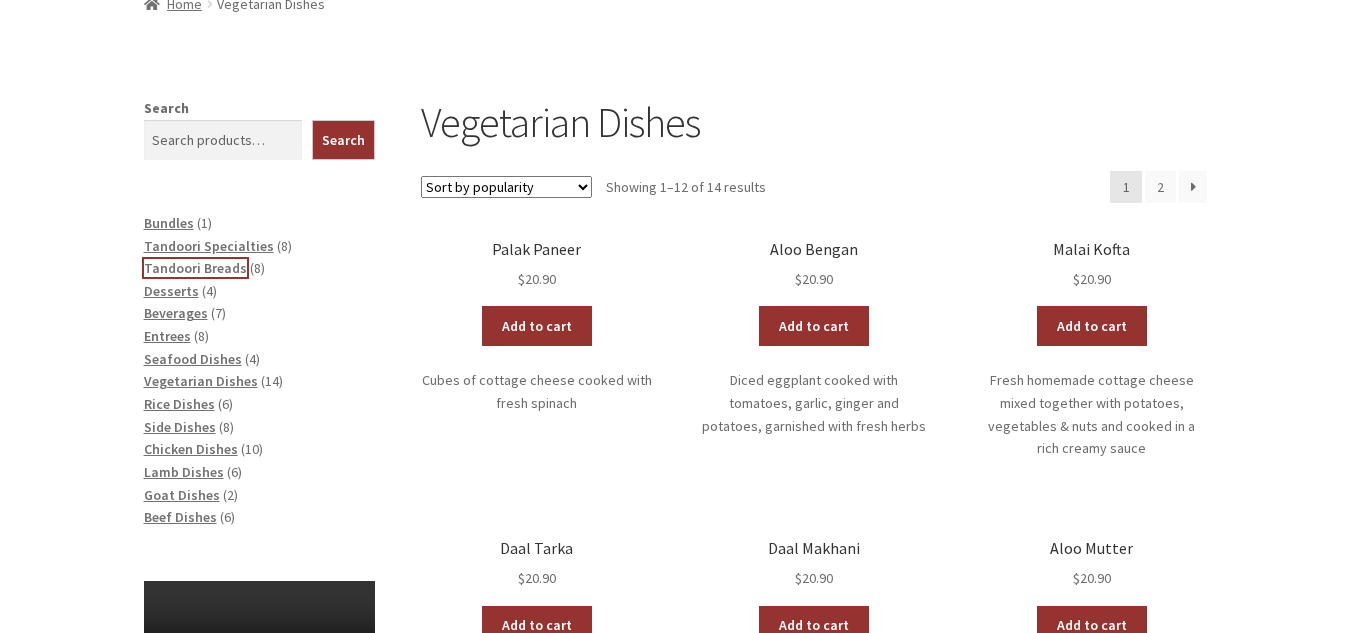 click on "Tandoori Breads" at bounding box center (195, 268) 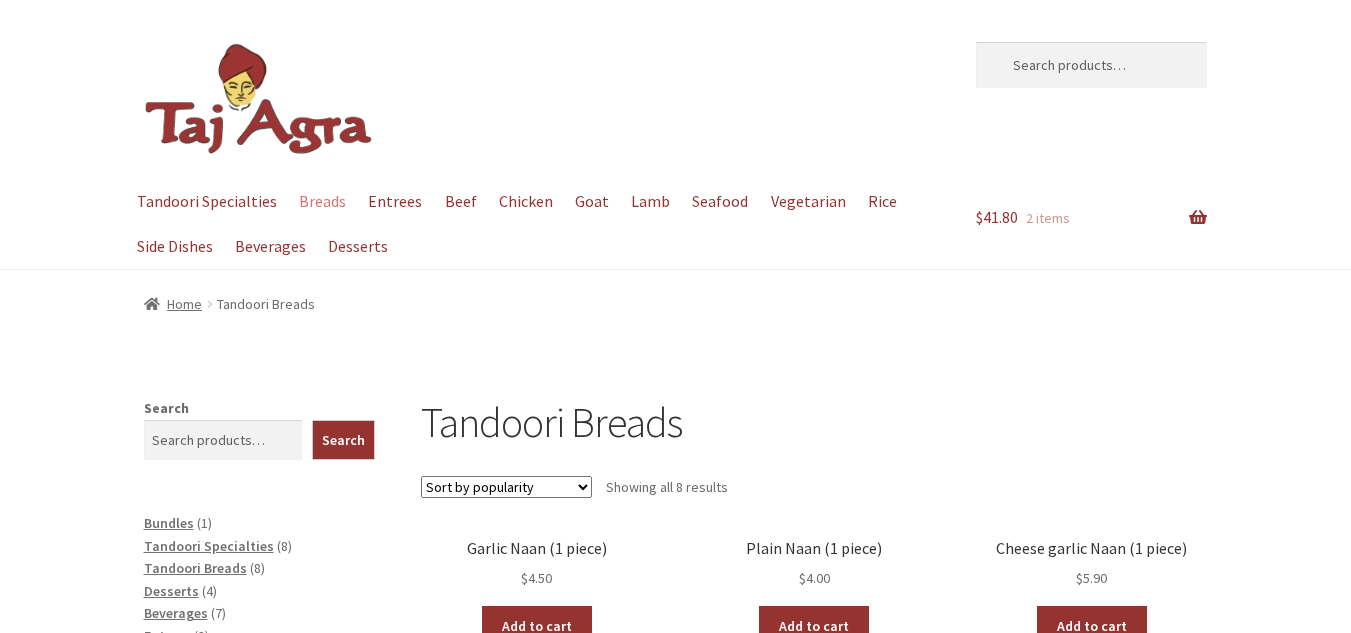 scroll, scrollTop: 0, scrollLeft: 0, axis: both 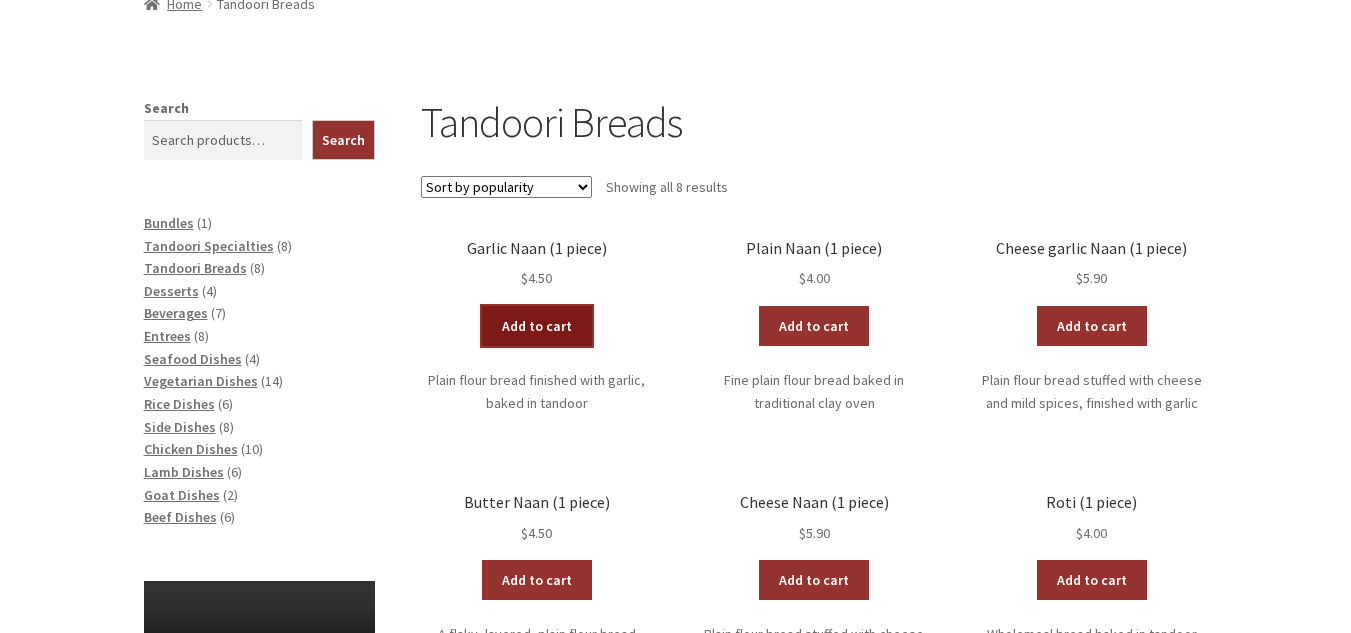 click on "Add to cart" at bounding box center (537, 326) 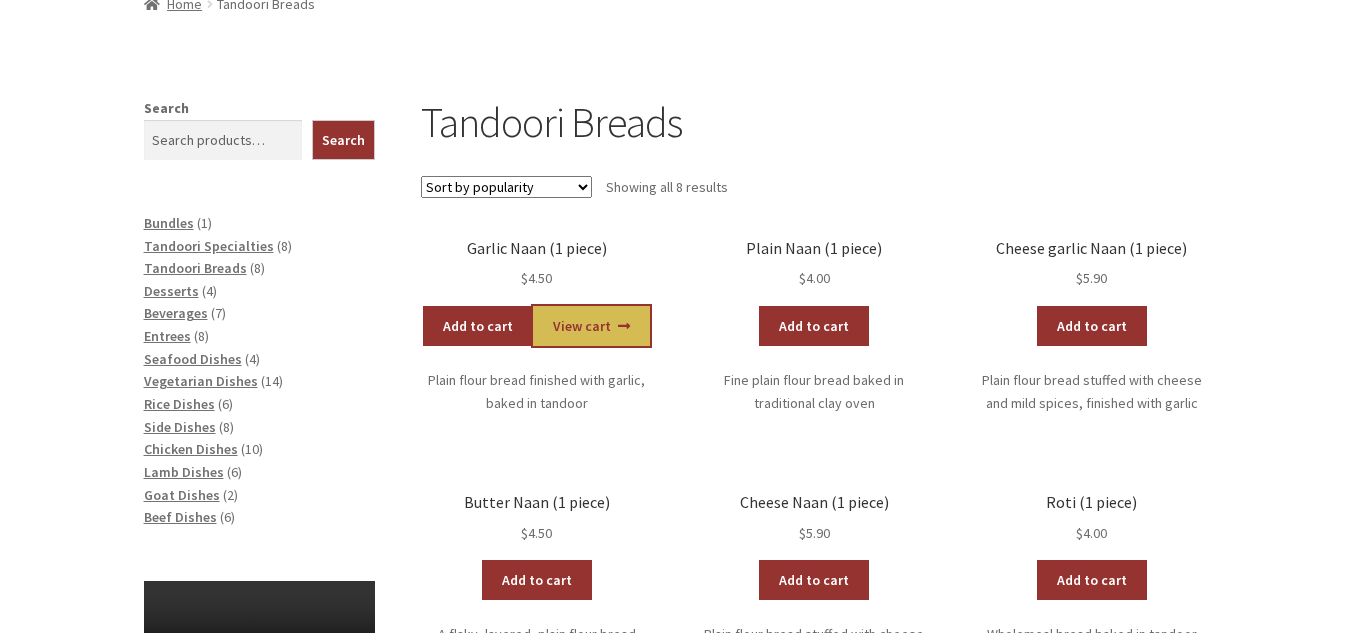 click on "View cart" at bounding box center (591, 326) 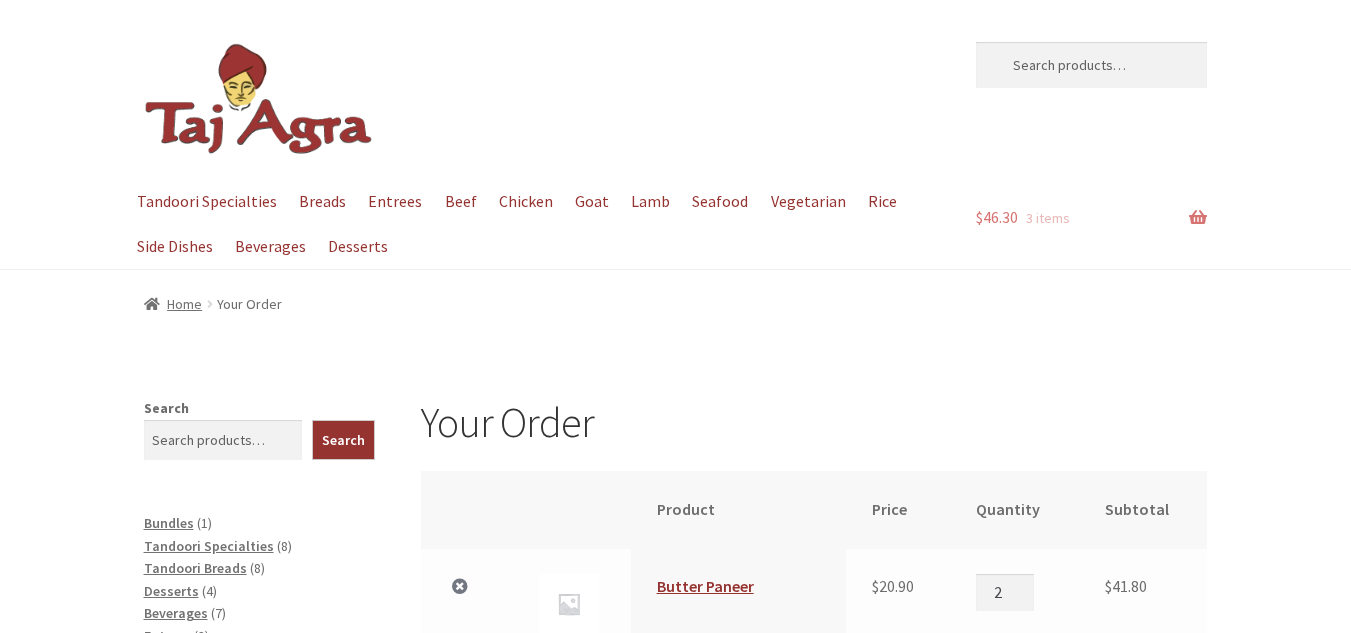 scroll, scrollTop: 0, scrollLeft: 0, axis: both 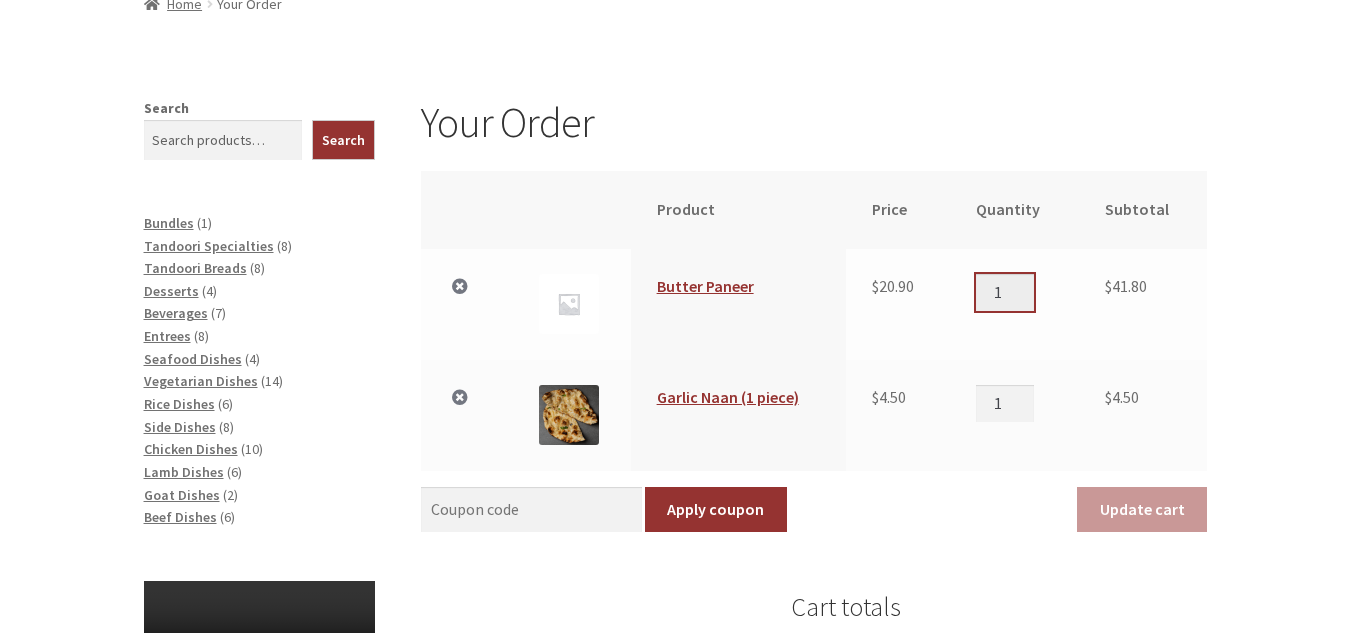 type on "1" 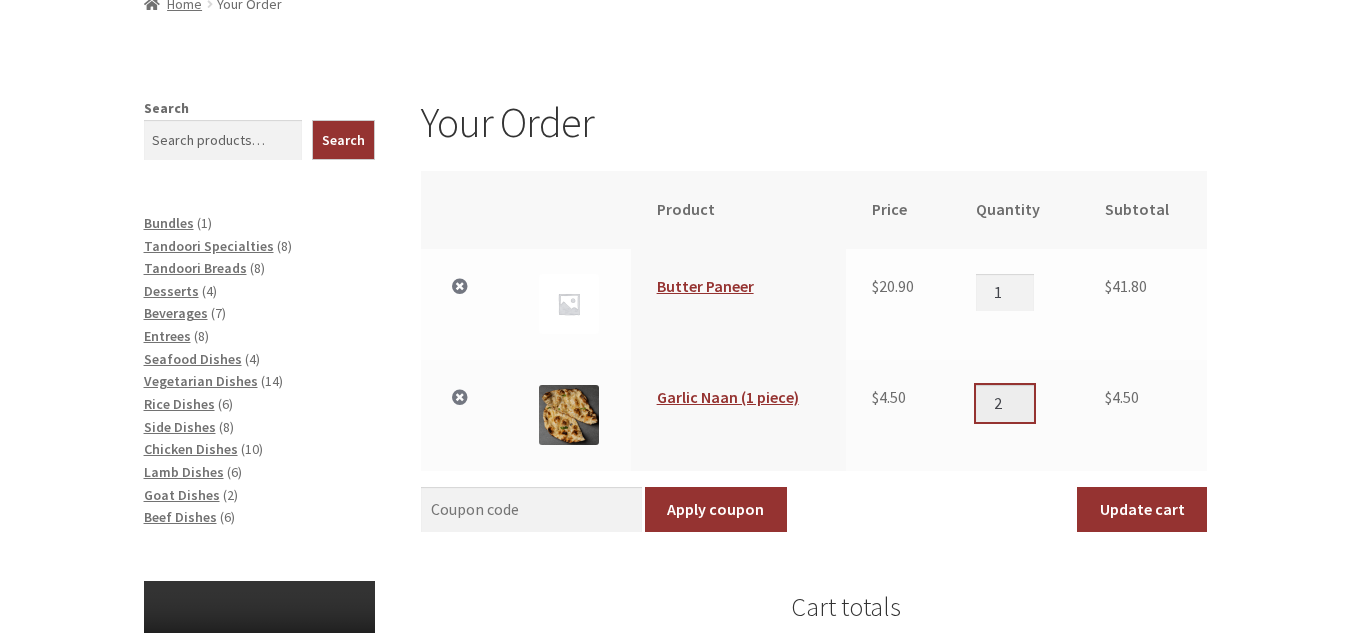 type on "2" 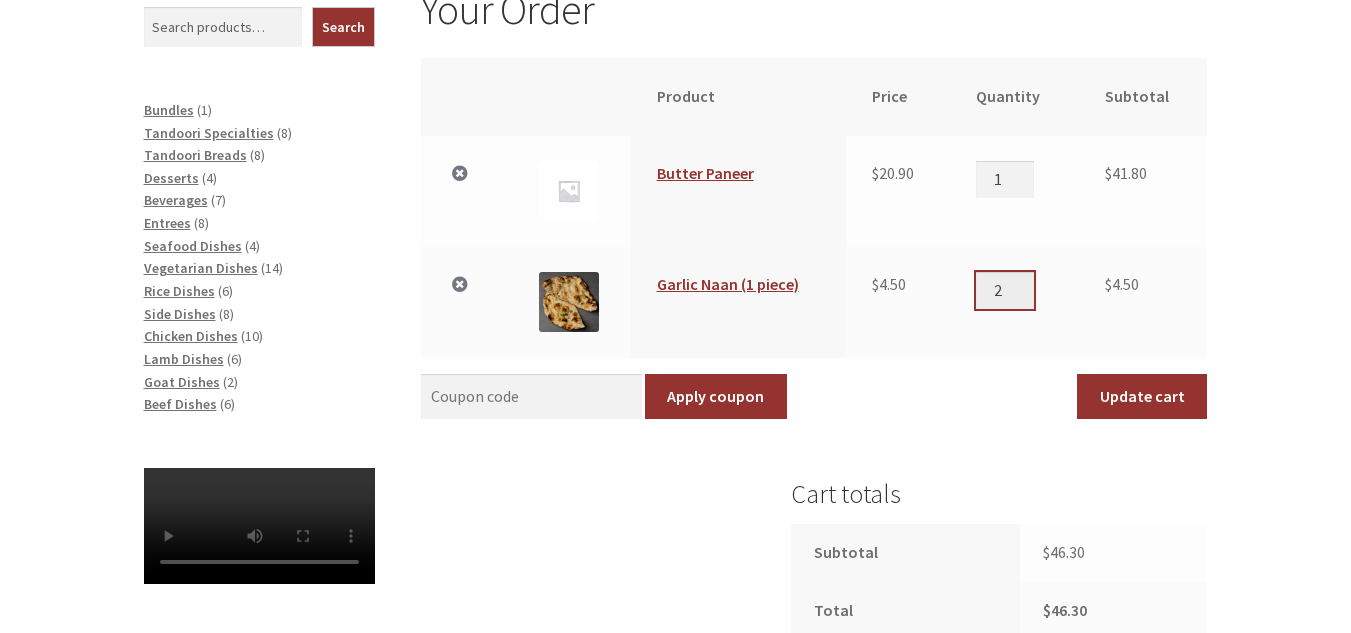 scroll, scrollTop: 500, scrollLeft: 0, axis: vertical 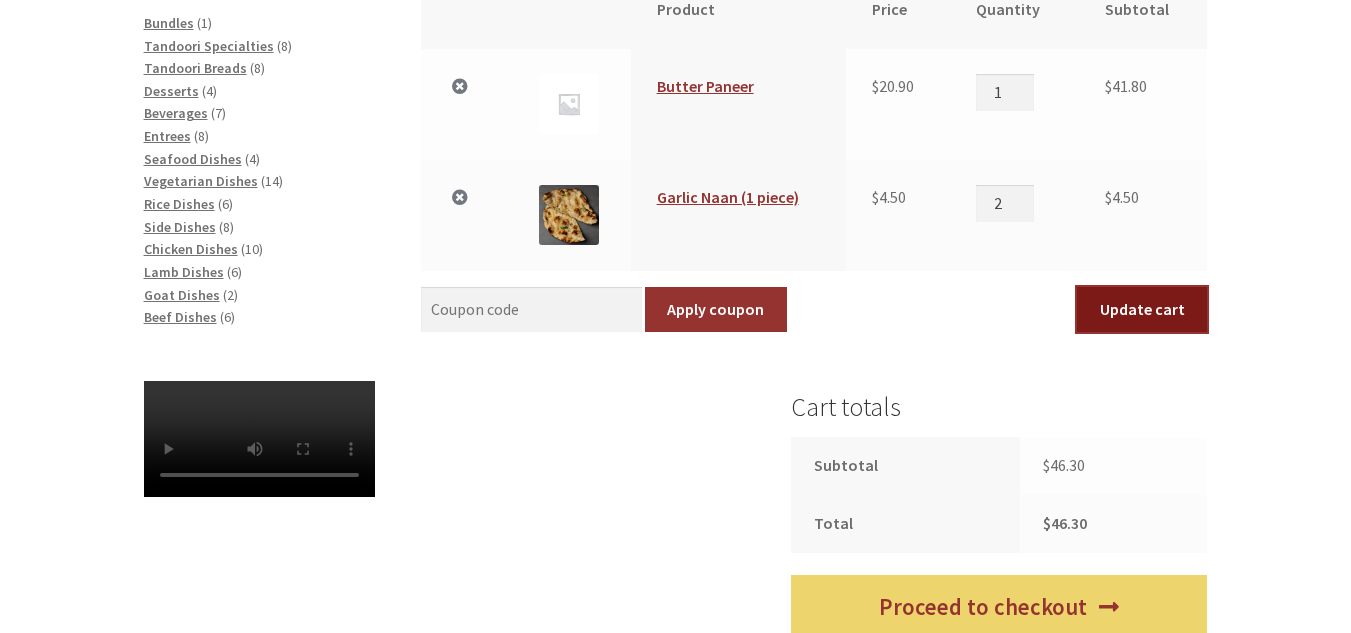 click on "Update cart" at bounding box center [1142, 310] 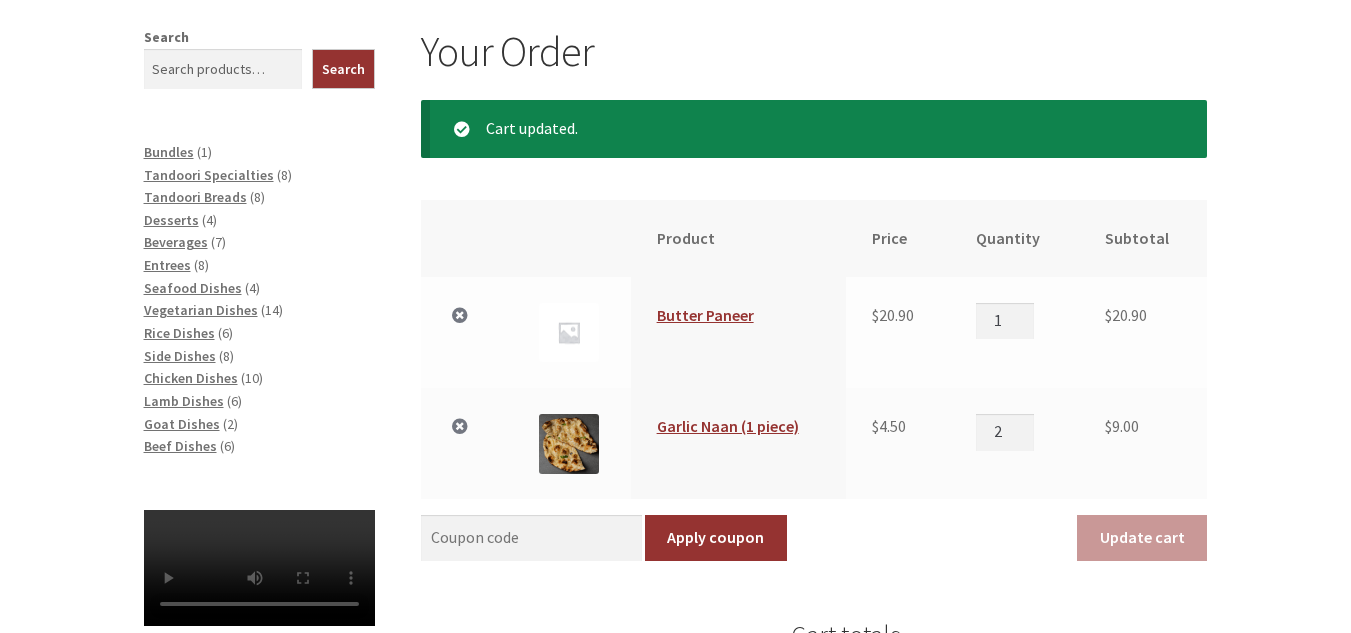 scroll, scrollTop: 622, scrollLeft: 0, axis: vertical 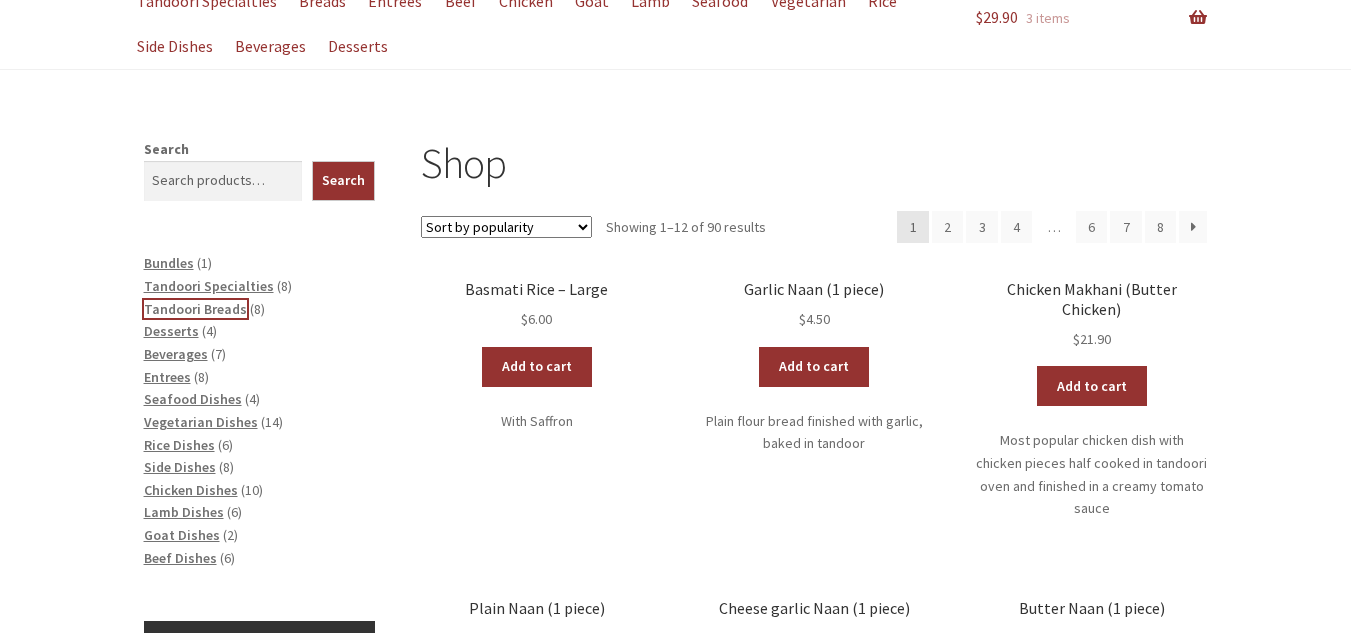 click on "Tandoori Breads" at bounding box center [195, 309] 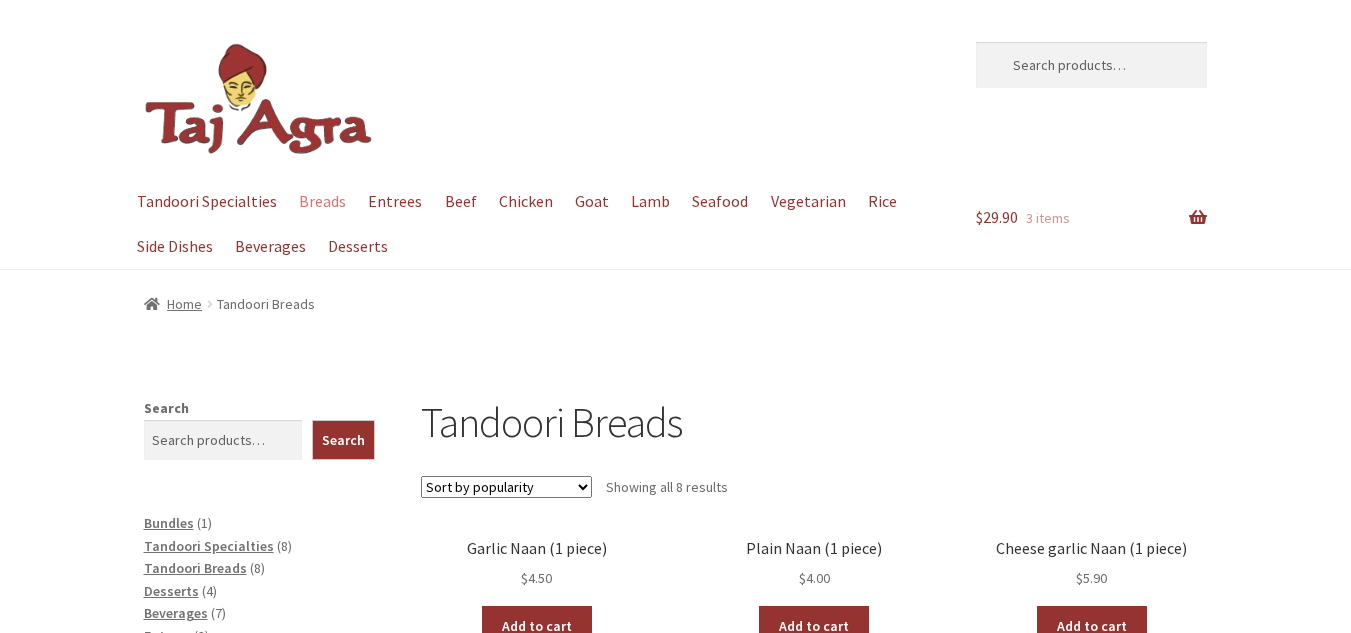 scroll, scrollTop: 0, scrollLeft: 0, axis: both 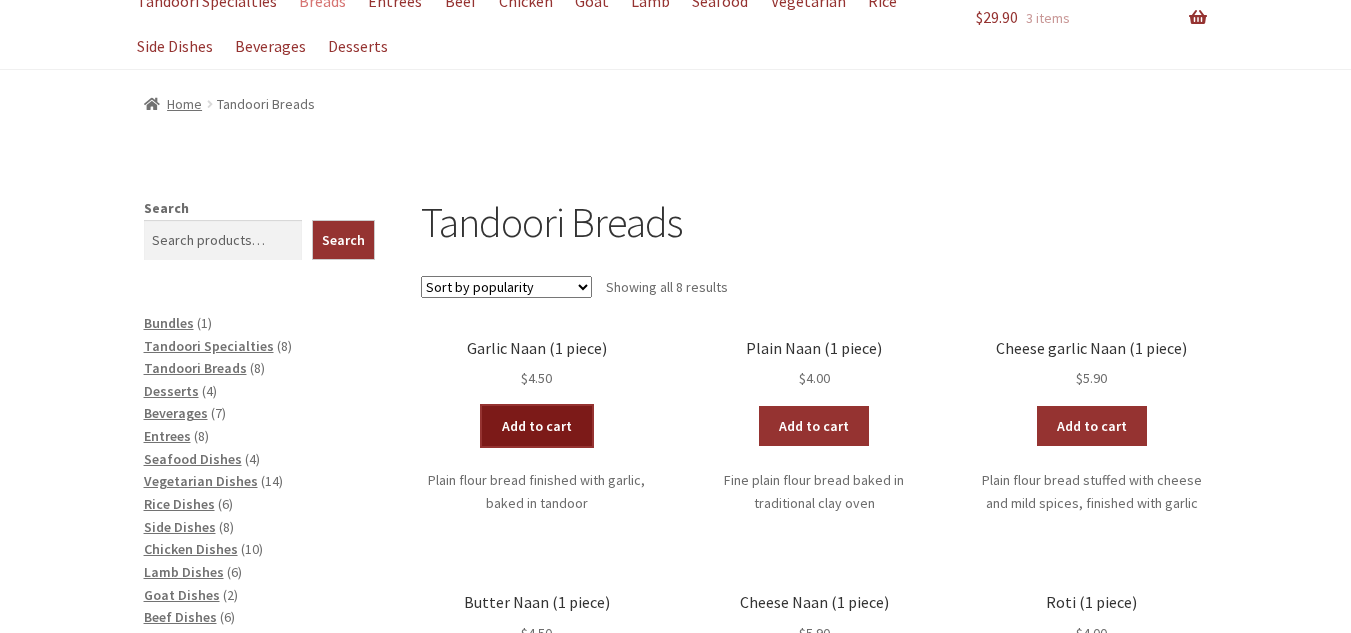 click on "Add to cart" at bounding box center (537, 426) 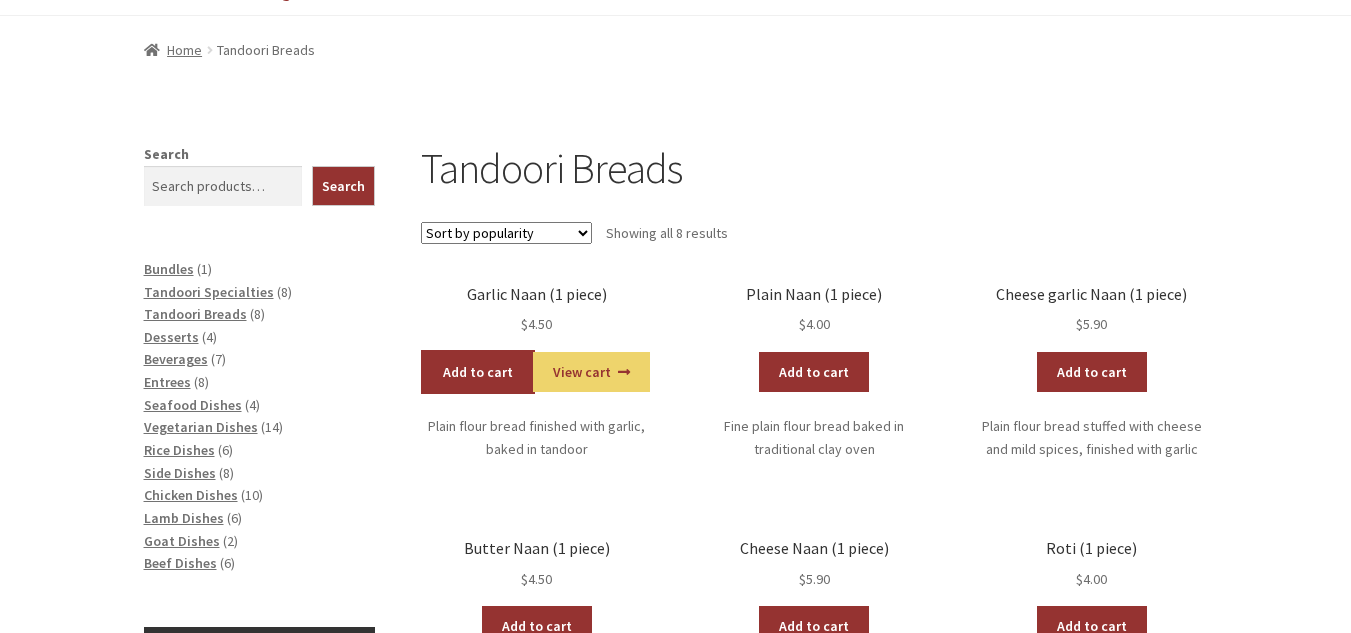scroll, scrollTop: 300, scrollLeft: 0, axis: vertical 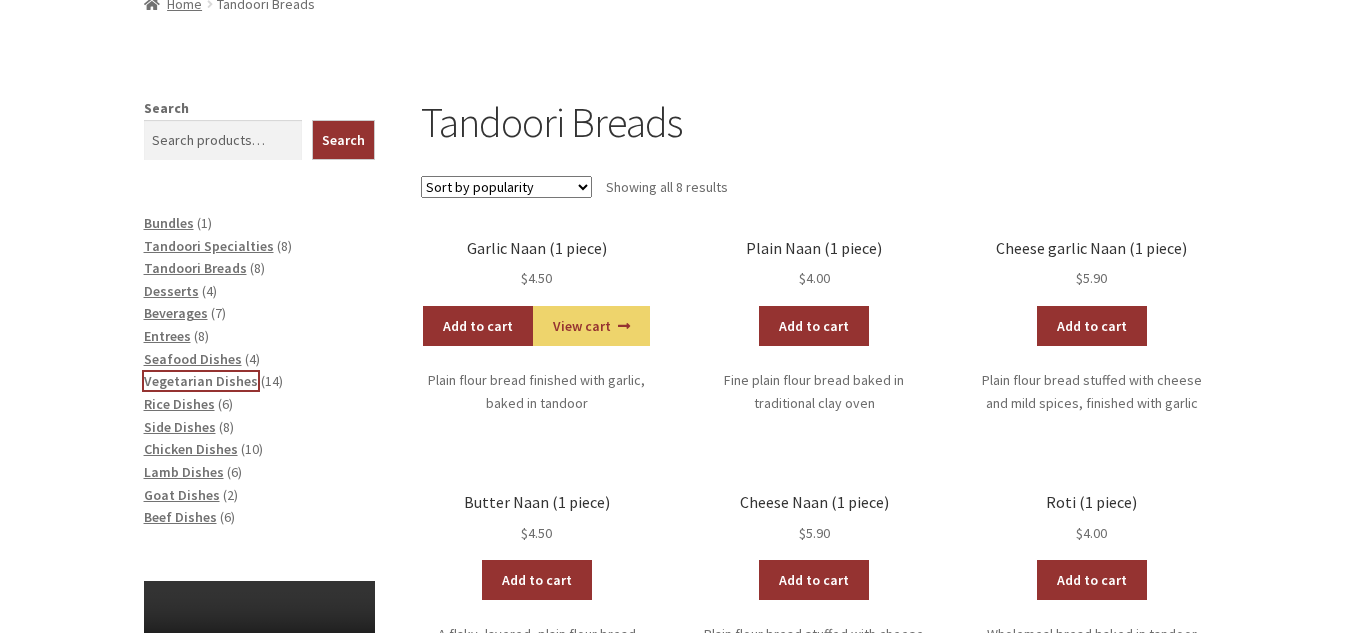 click on "Vegetarian Dishes" at bounding box center [201, 381] 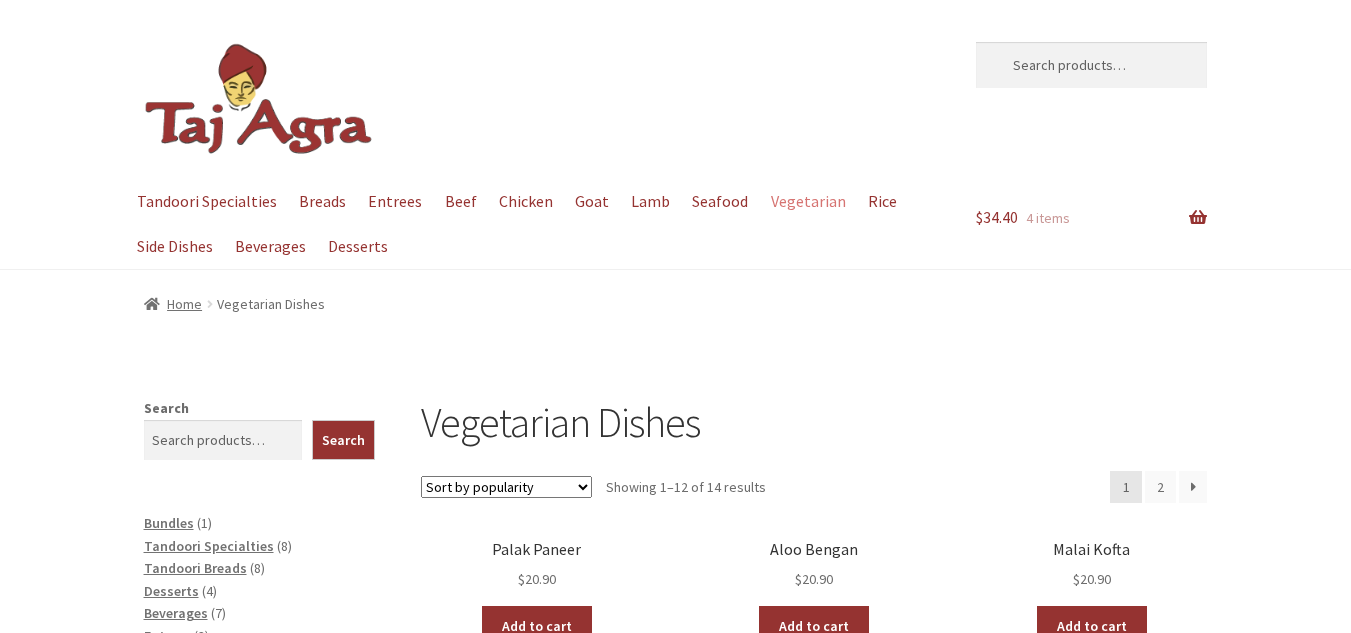 scroll, scrollTop: 0, scrollLeft: 0, axis: both 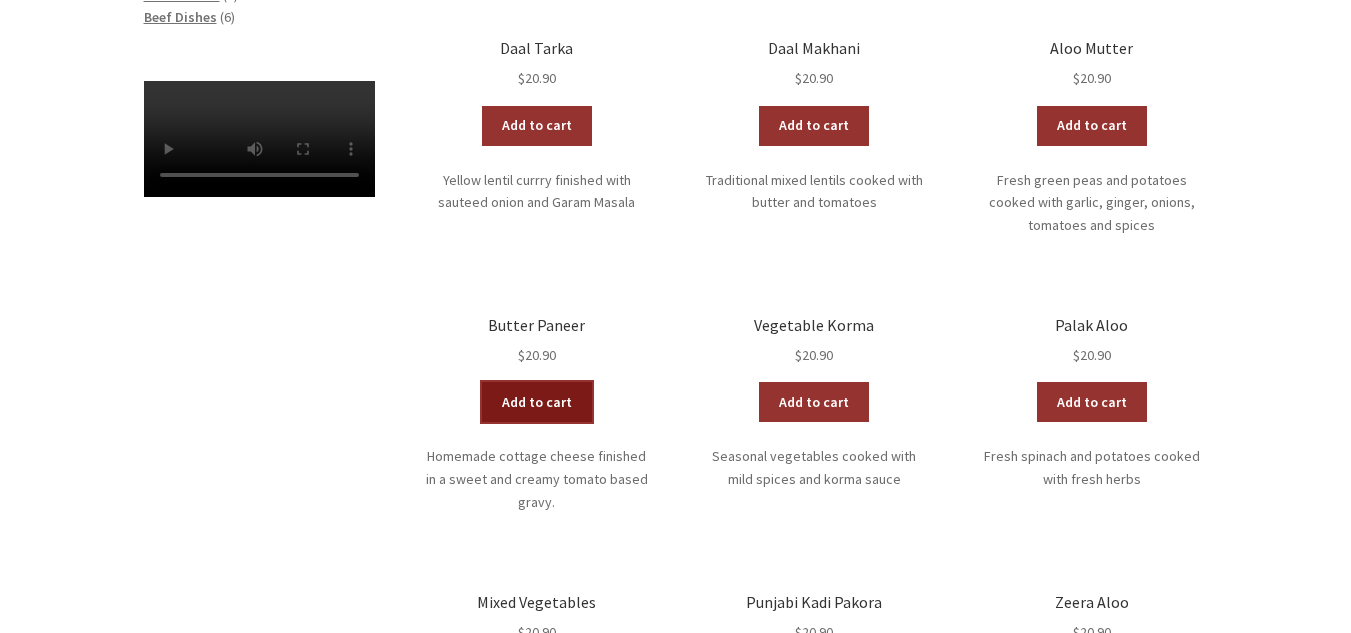 click on "Add to cart" at bounding box center [537, 402] 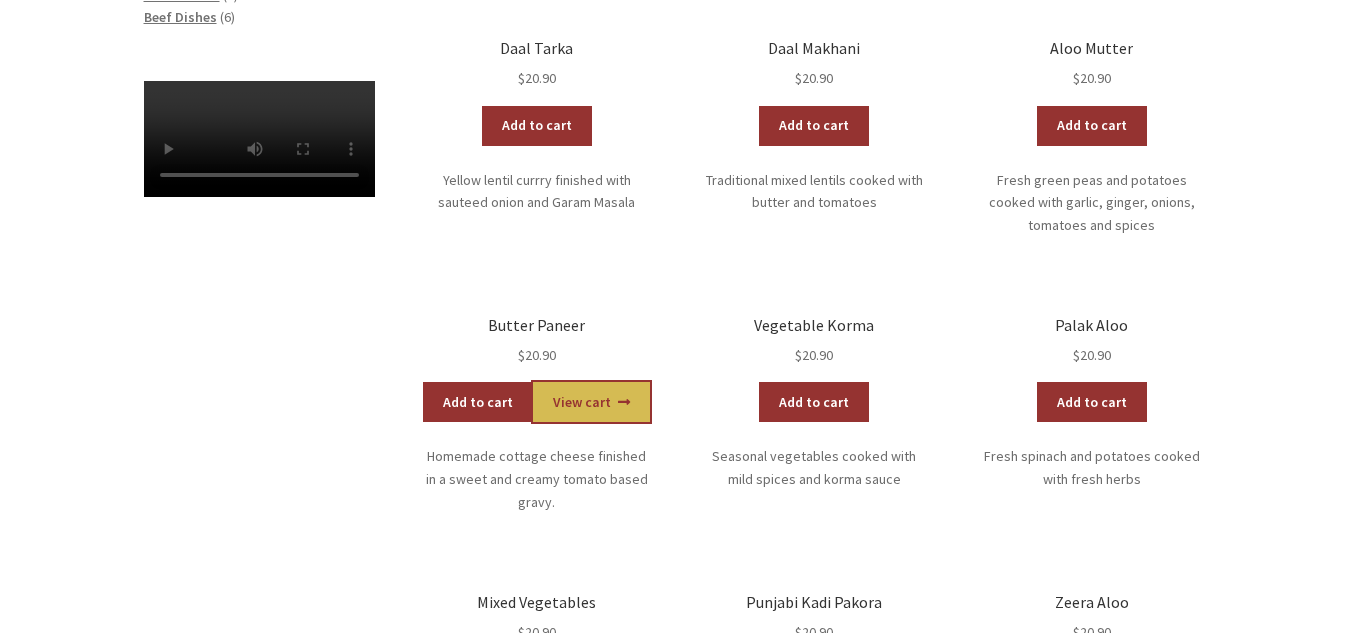 click on "View cart" at bounding box center (591, 402) 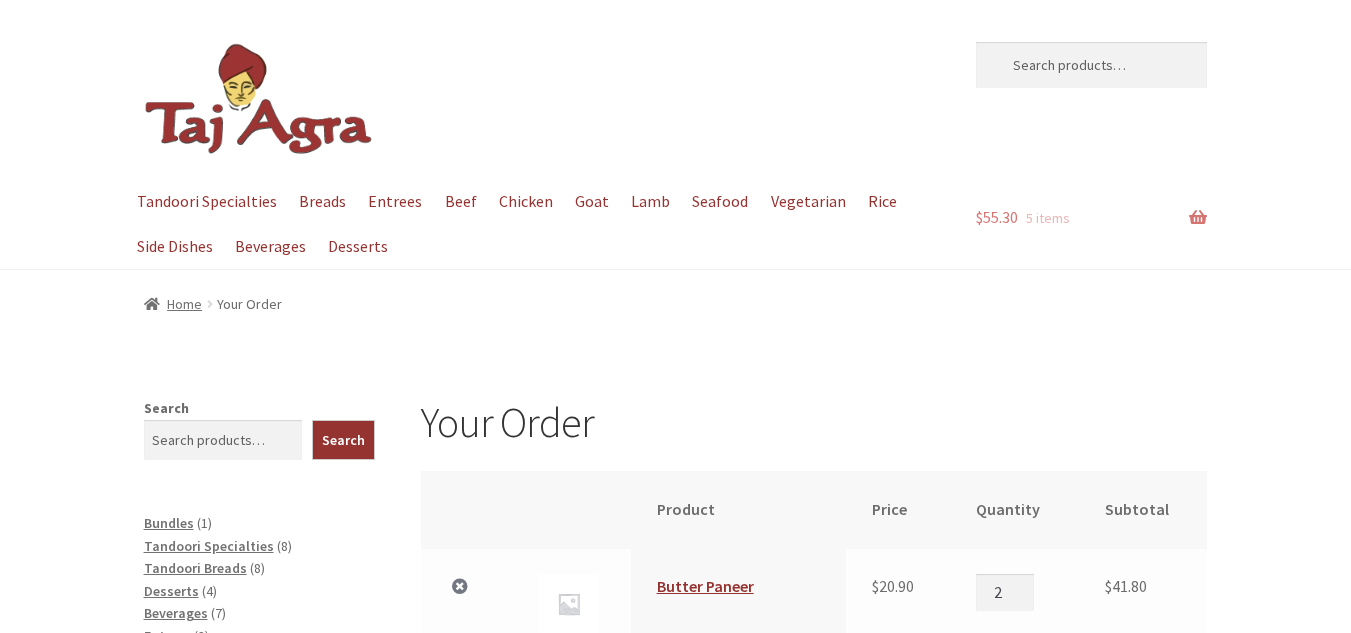 scroll, scrollTop: 0, scrollLeft: 0, axis: both 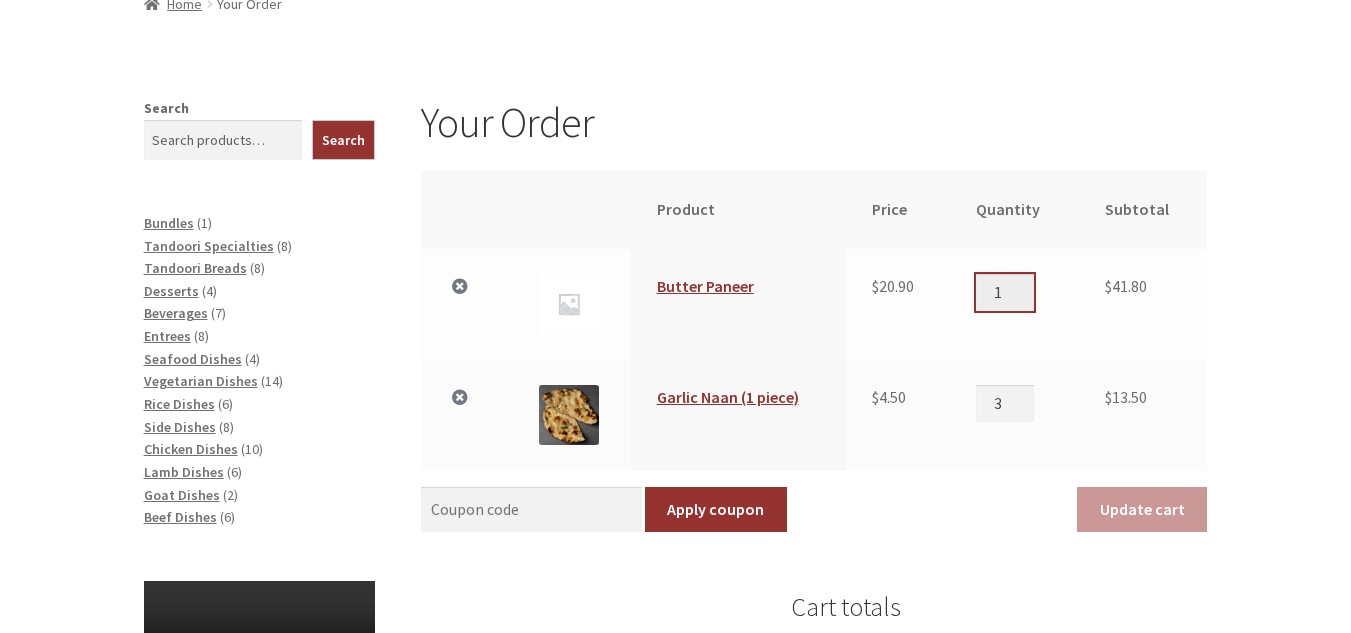 type on "1" 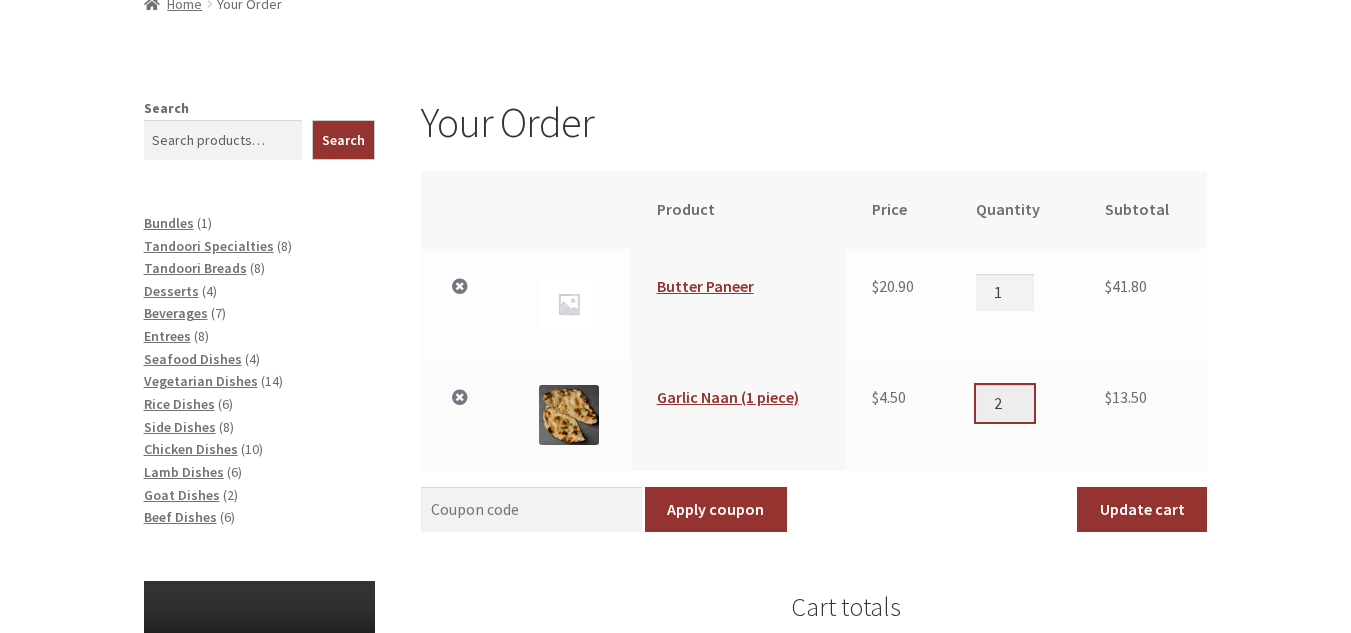 type on "2" 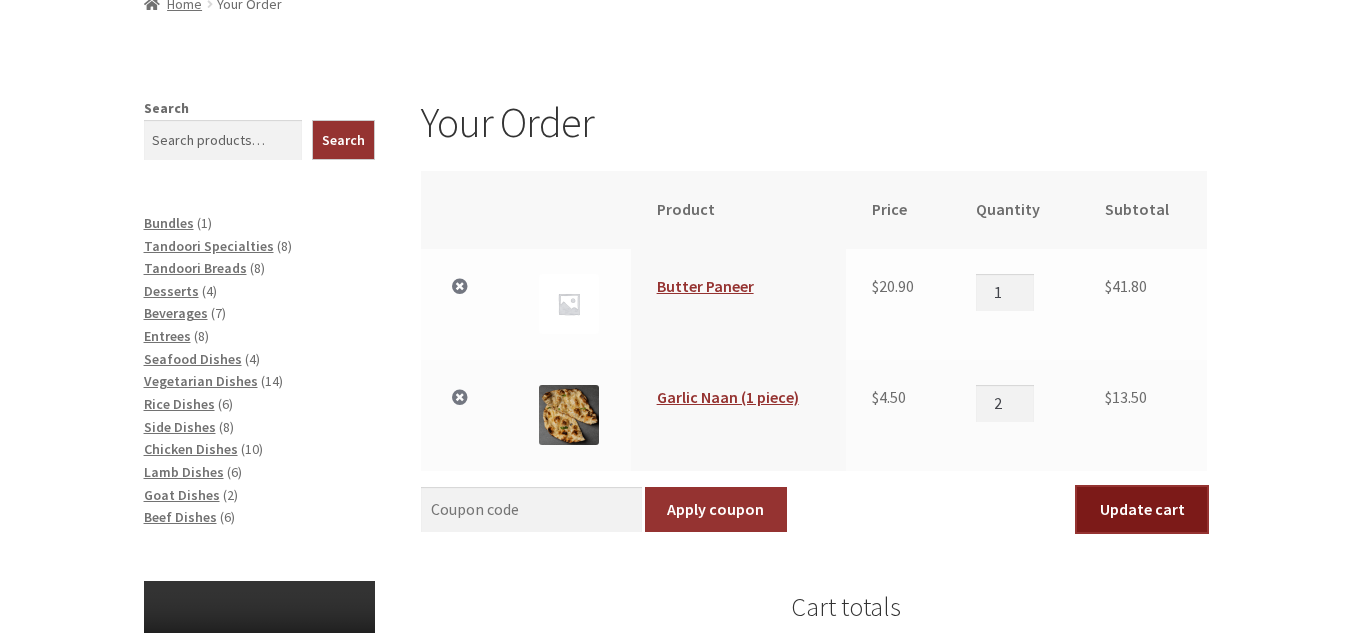 click on "Update cart" at bounding box center (1142, 510) 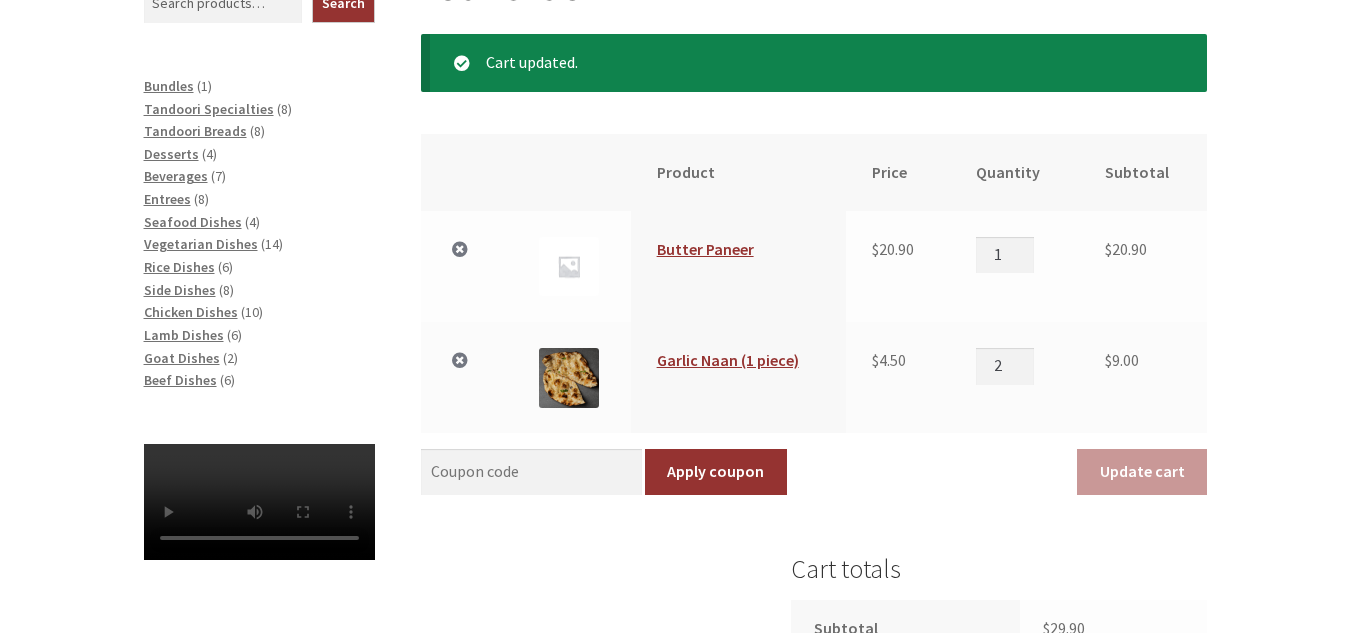 scroll, scrollTop: 471, scrollLeft: 0, axis: vertical 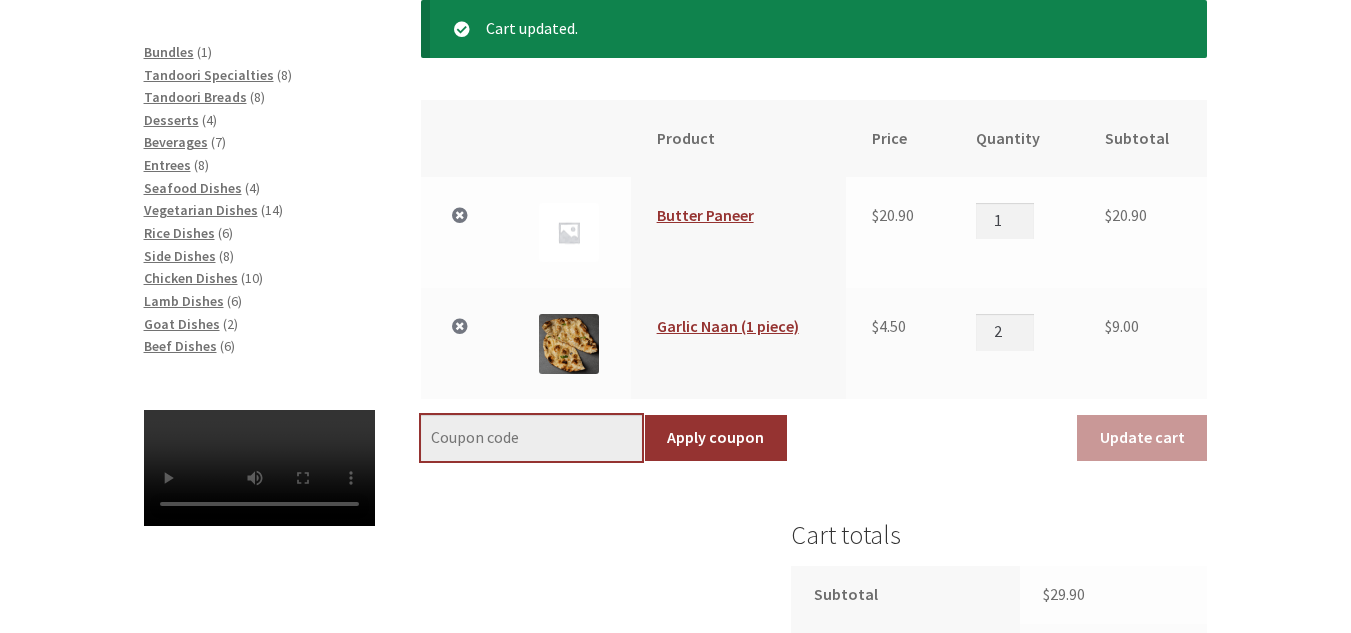 click on "Coupon:" at bounding box center [531, 438] 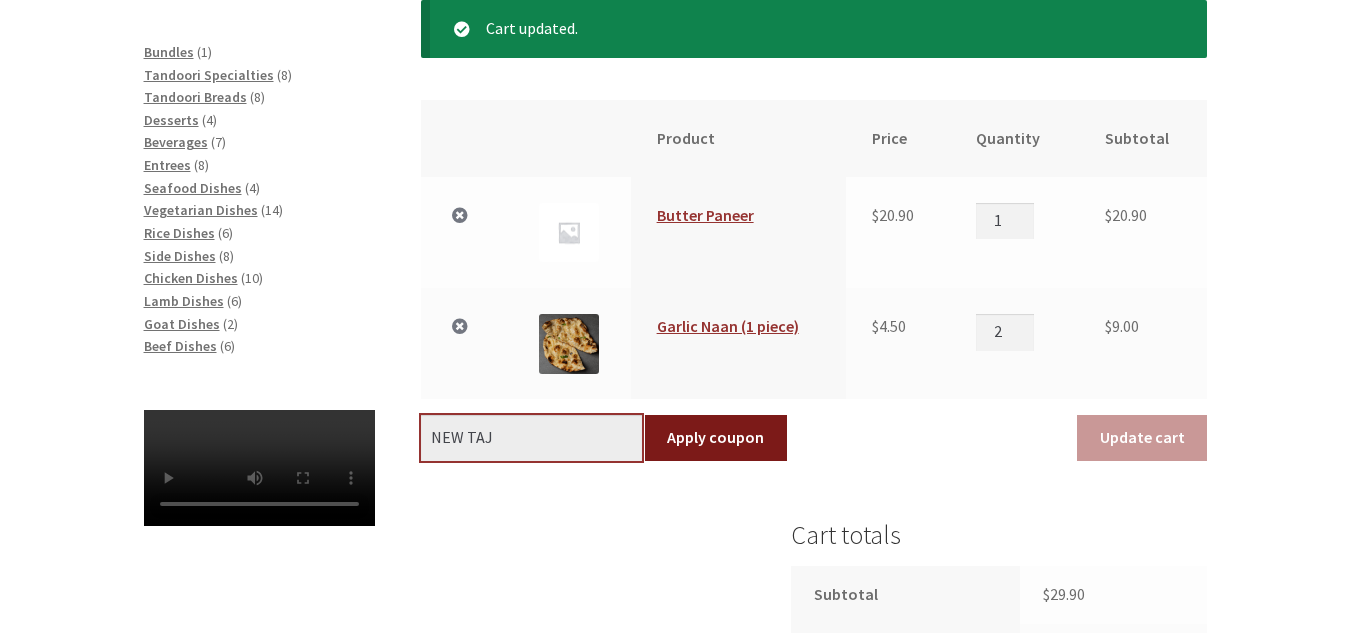 type on "NEW TAJ" 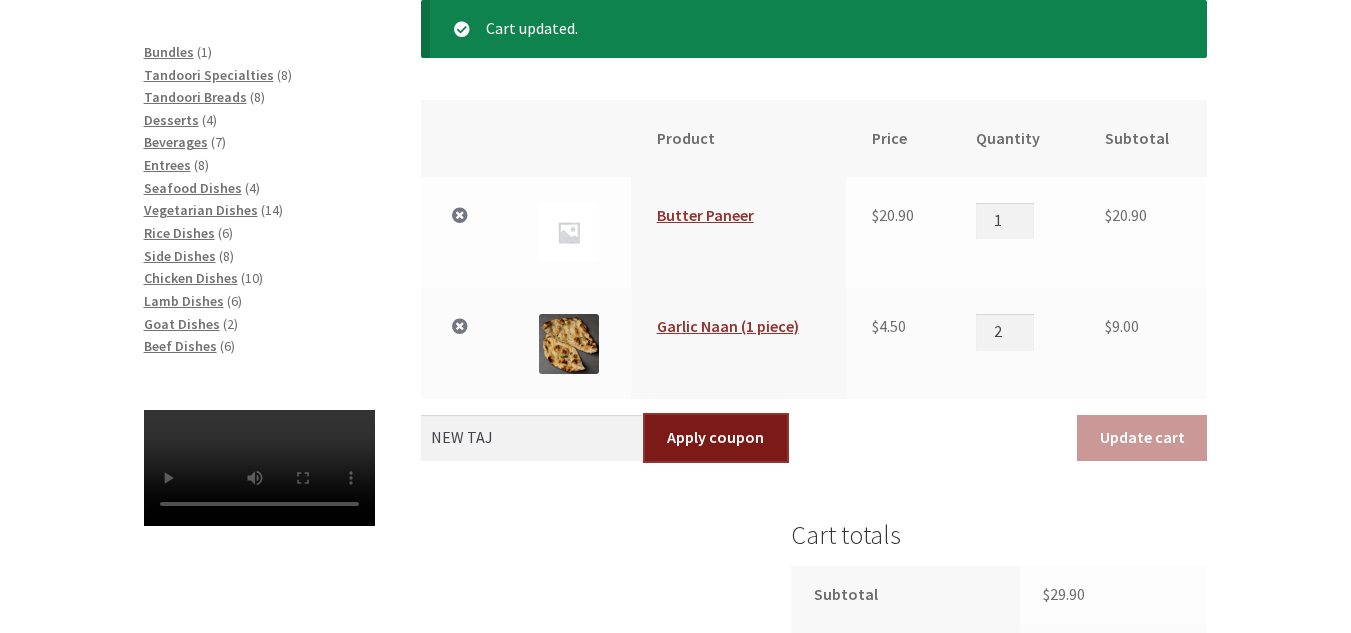 click on "Apply coupon" at bounding box center (716, 438) 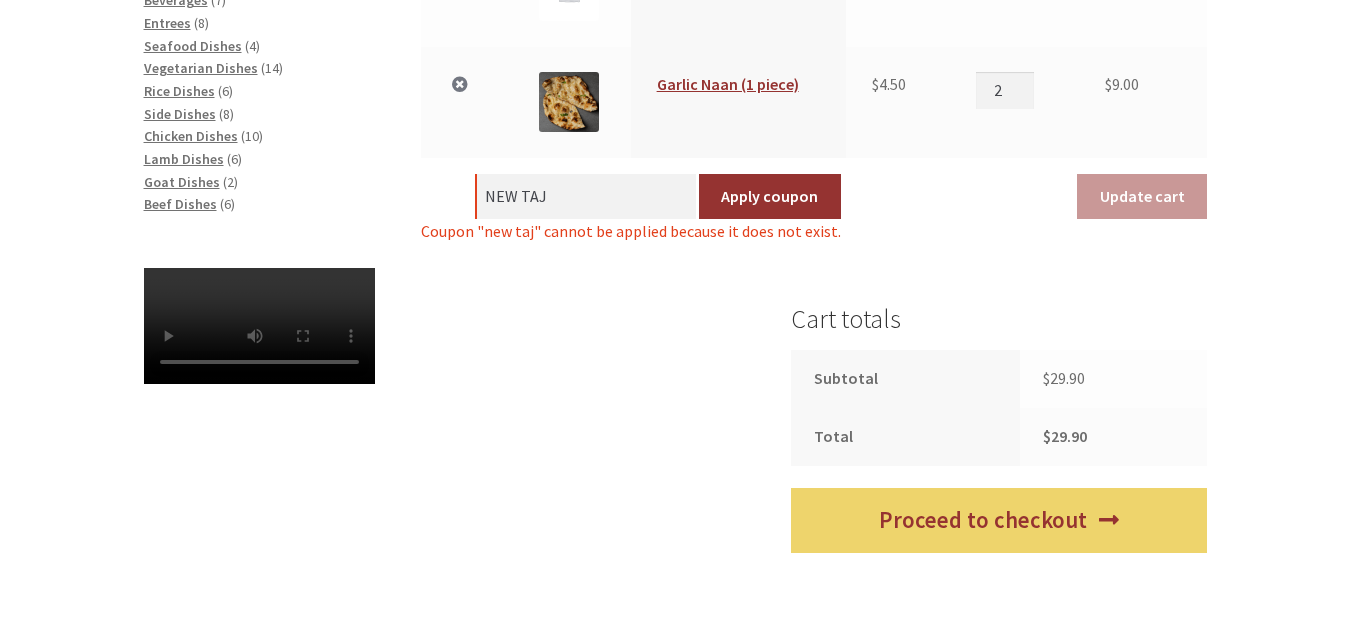 scroll, scrollTop: 532, scrollLeft: 0, axis: vertical 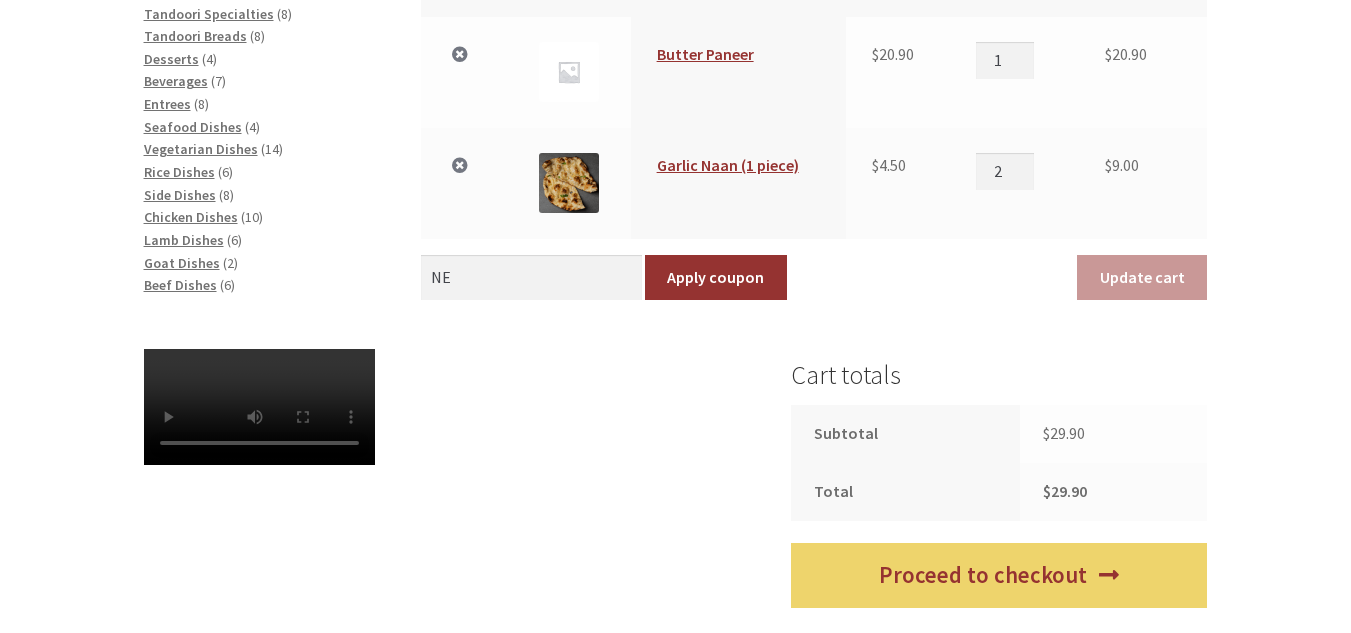 type on "N" 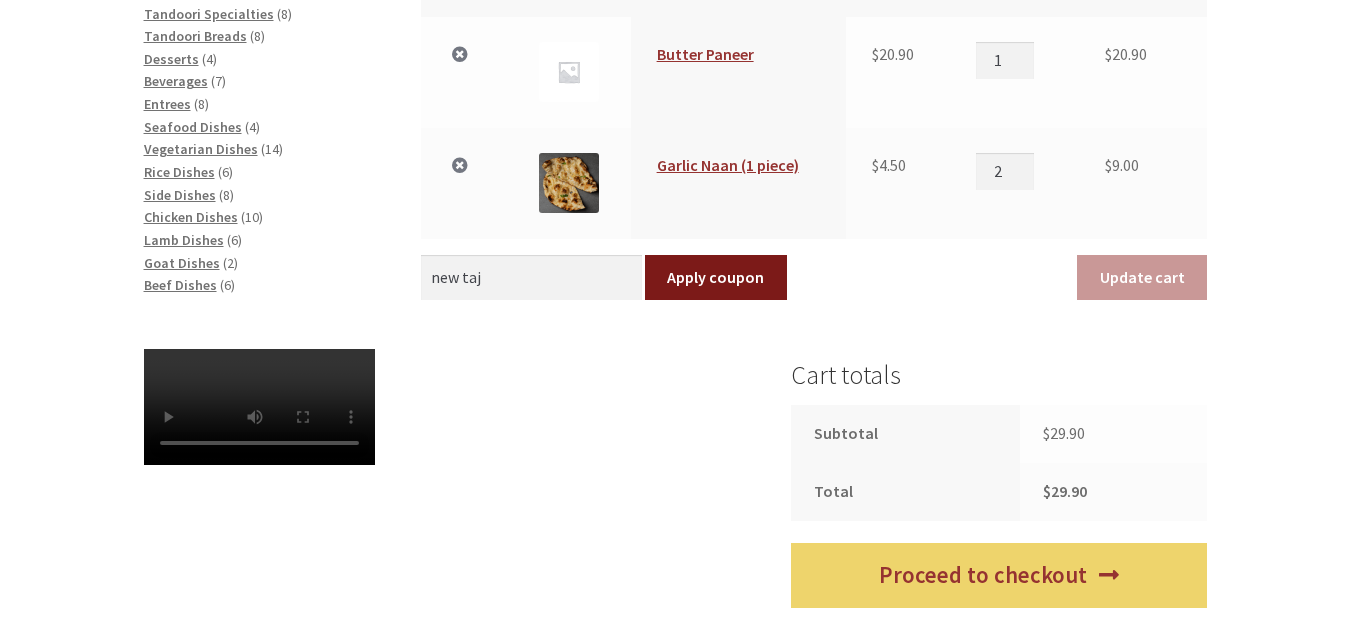 type on "new taj" 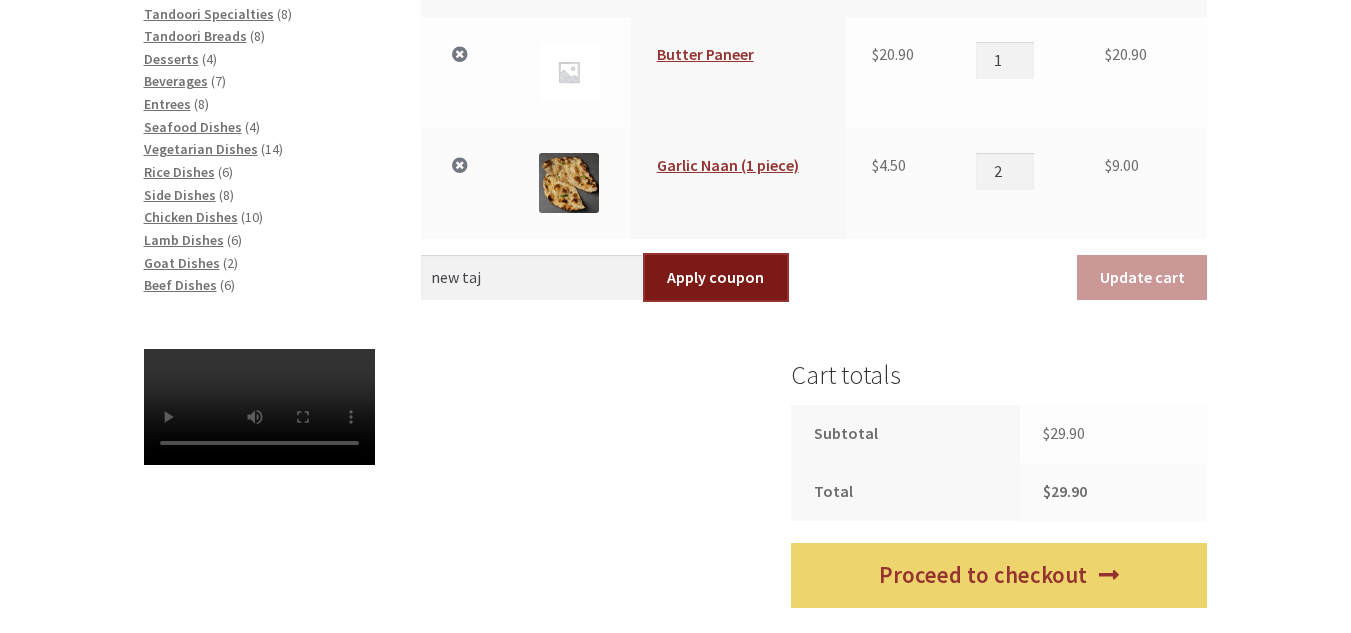 click on "Apply coupon" at bounding box center [716, 278] 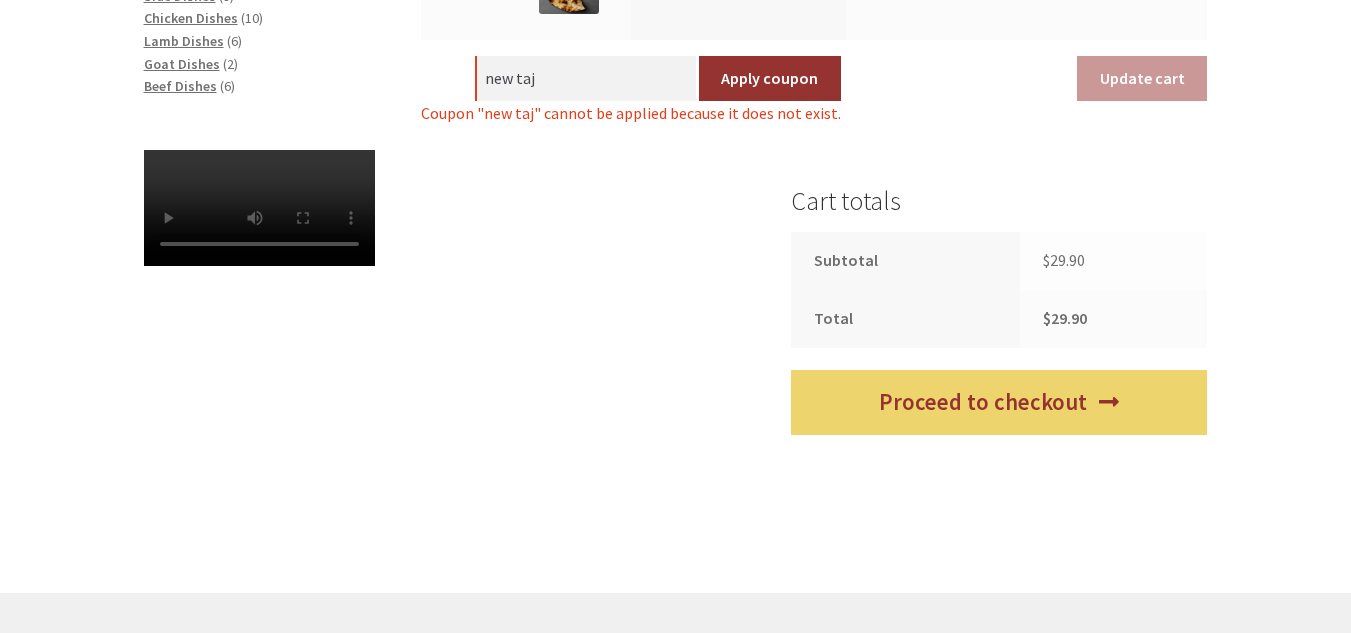 scroll, scrollTop: 732, scrollLeft: 0, axis: vertical 